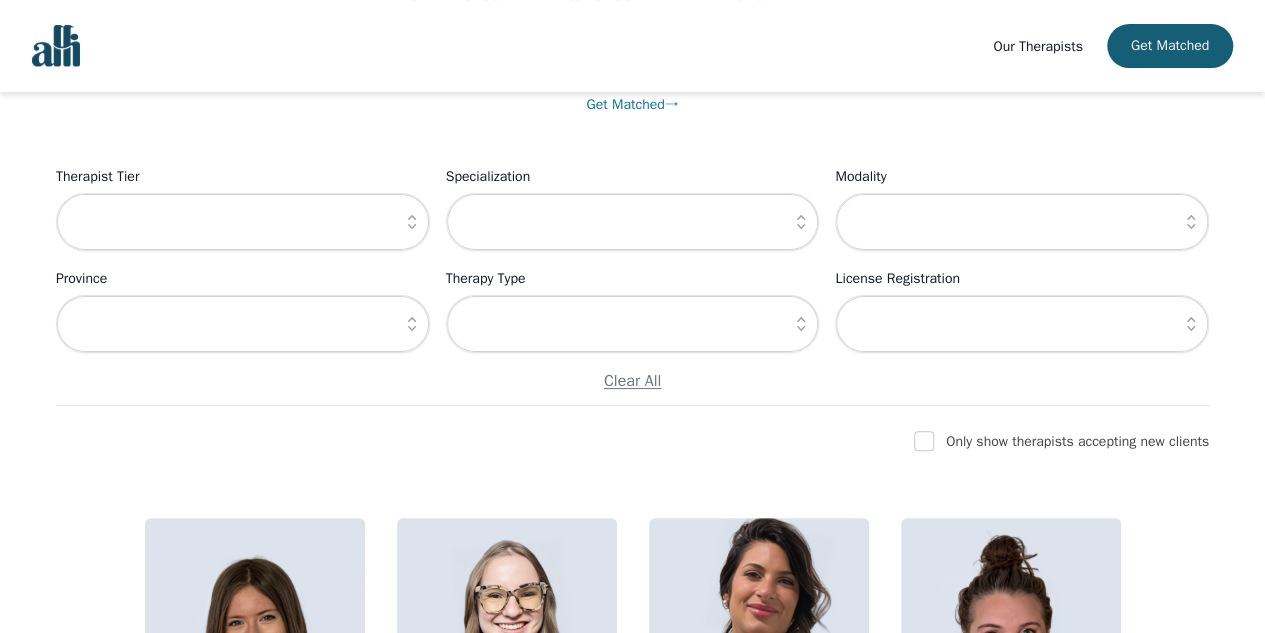 scroll, scrollTop: 300, scrollLeft: 0, axis: vertical 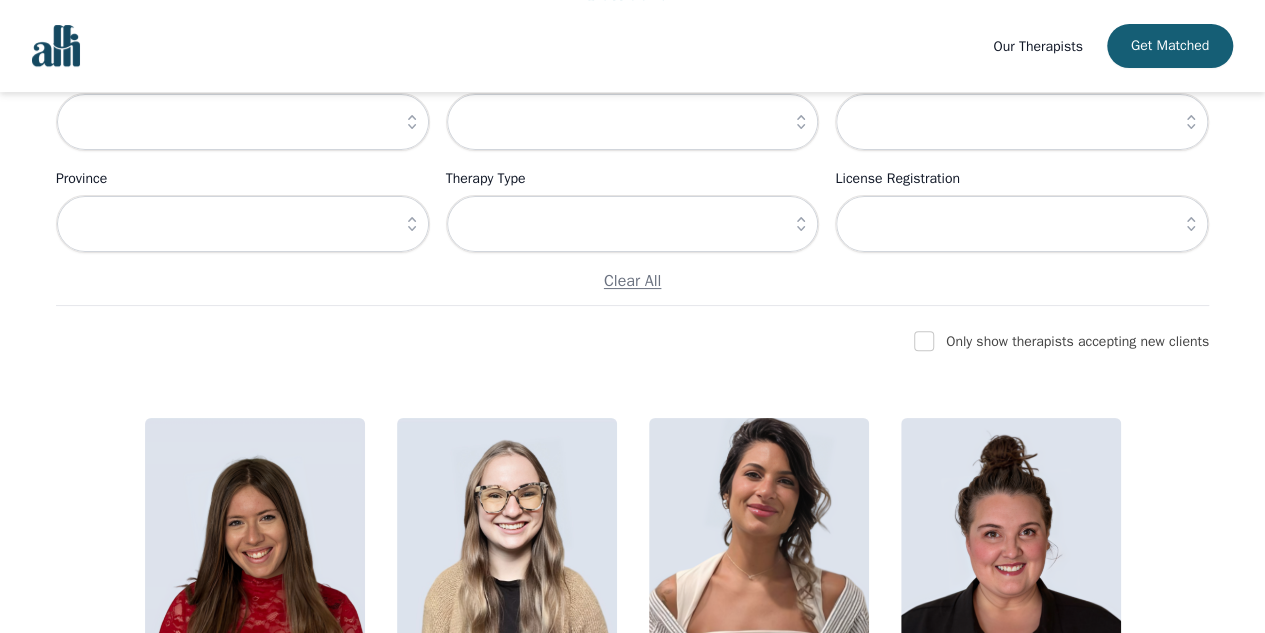 click at bounding box center (412, 224) 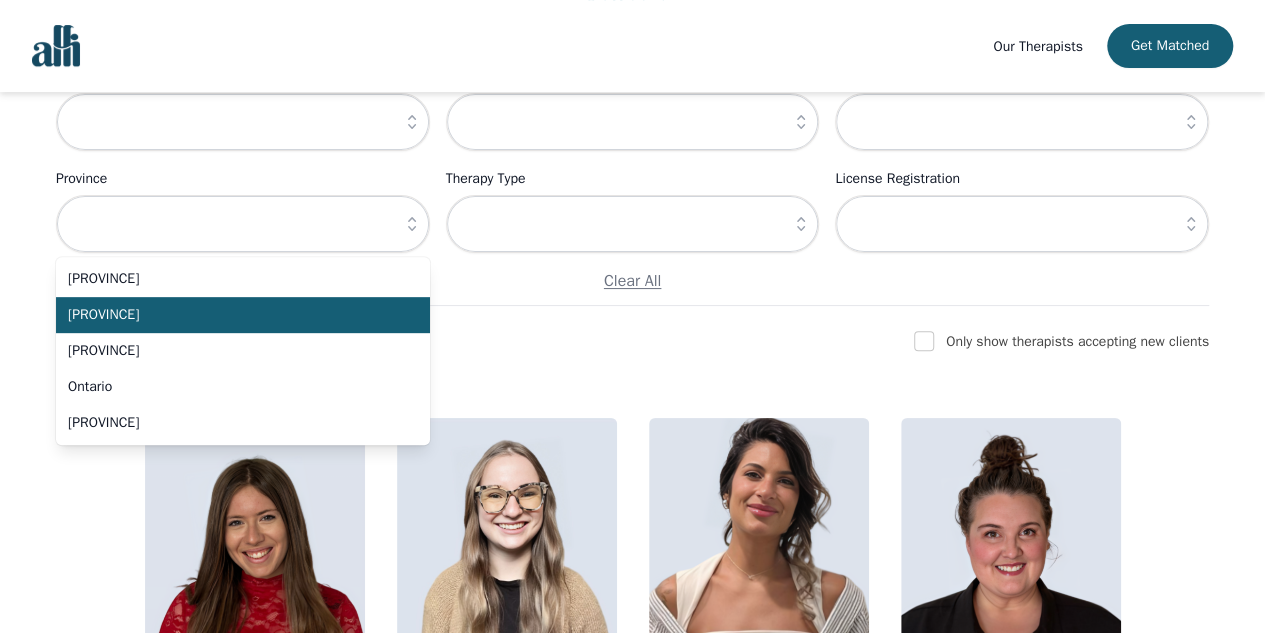 click on "[PROVINCE]" at bounding box center (231, 315) 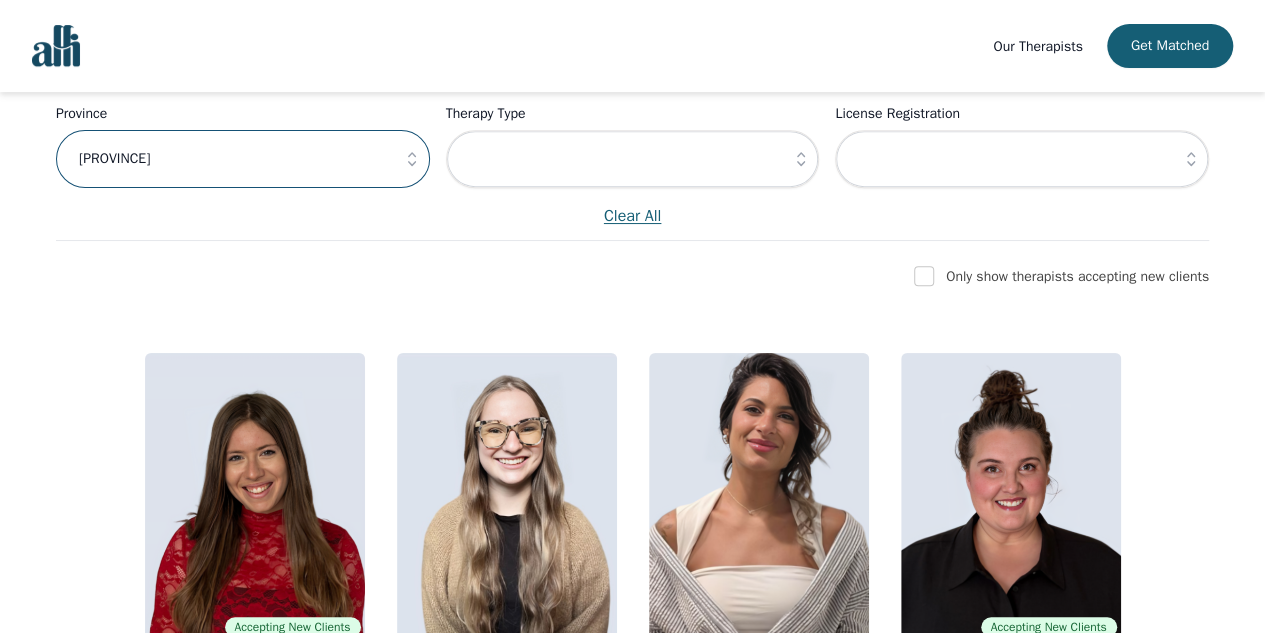scroll, scrollTop: 500, scrollLeft: 0, axis: vertical 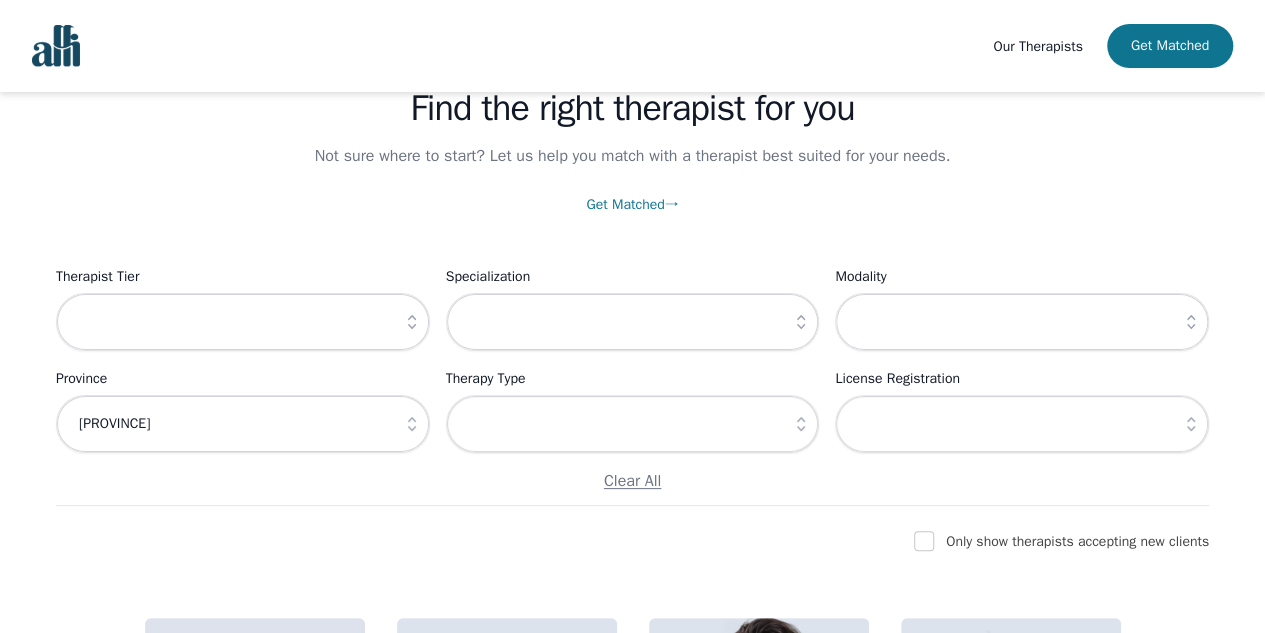 click on "Get Matched" at bounding box center (1170, 46) 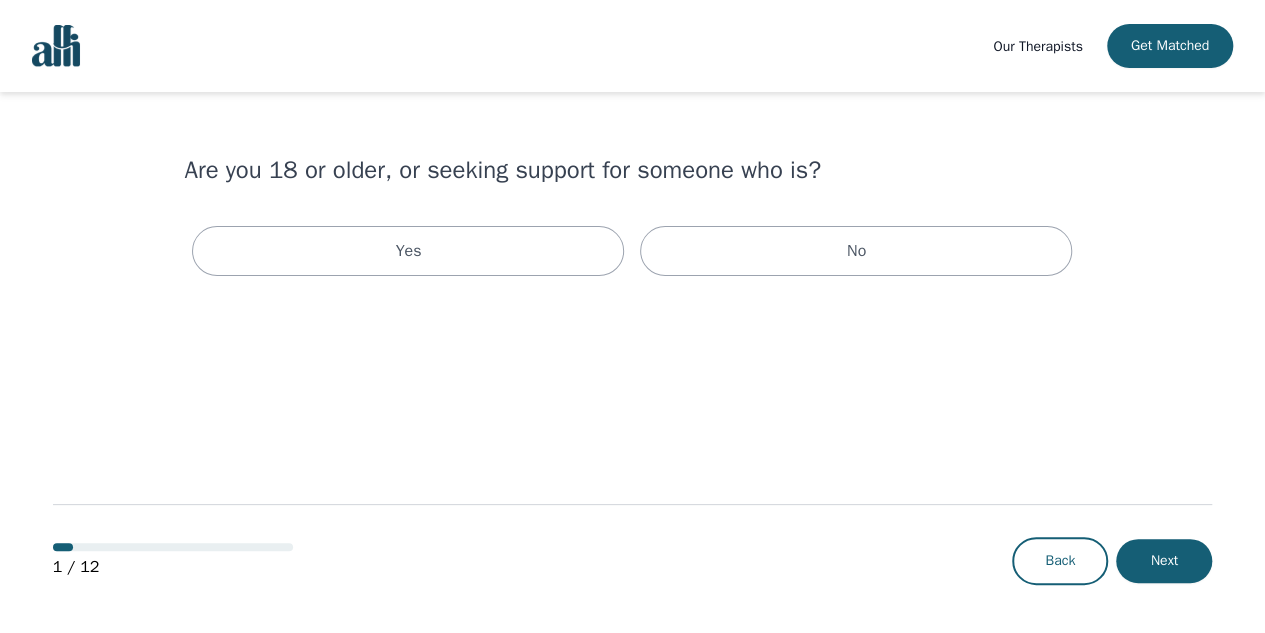 scroll, scrollTop: 0, scrollLeft: 0, axis: both 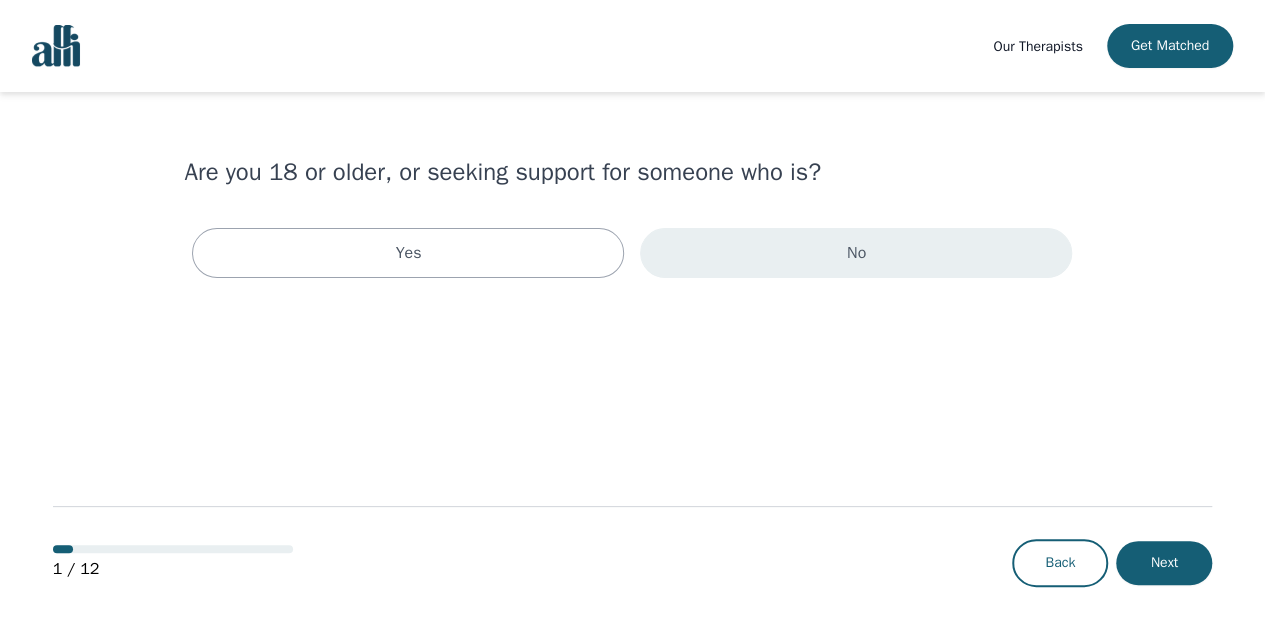 click on "No" at bounding box center (856, 253) 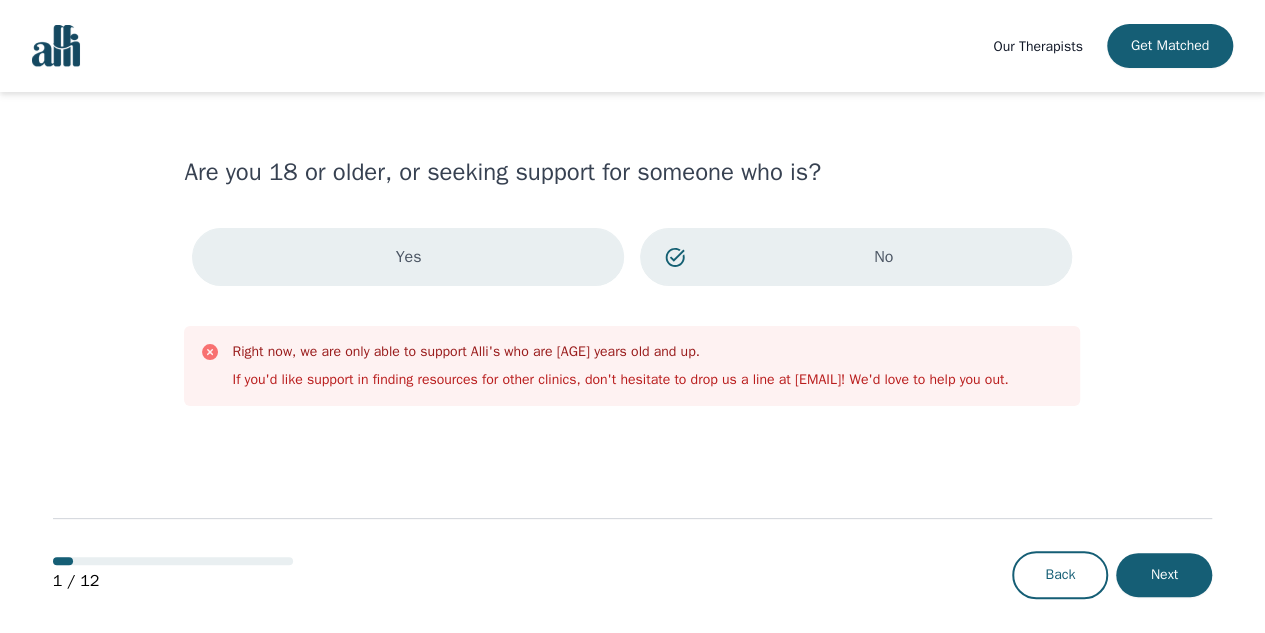 click on "Yes" at bounding box center [408, 257] 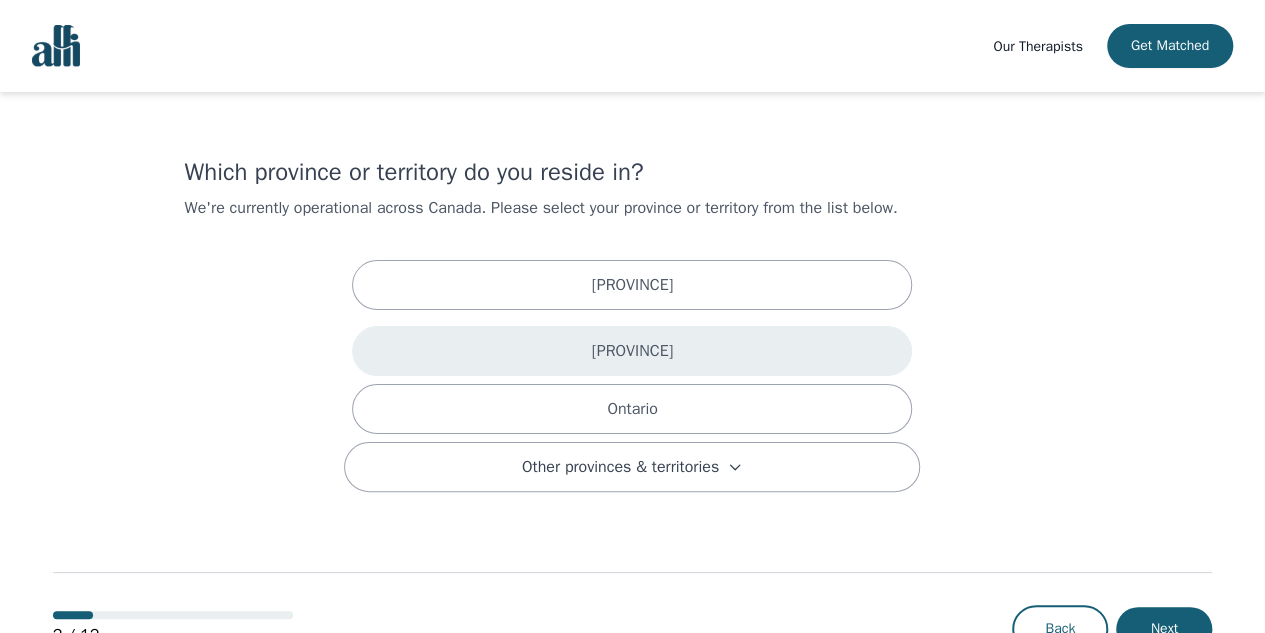 click on "[PROVINCE]" at bounding box center [633, 285] 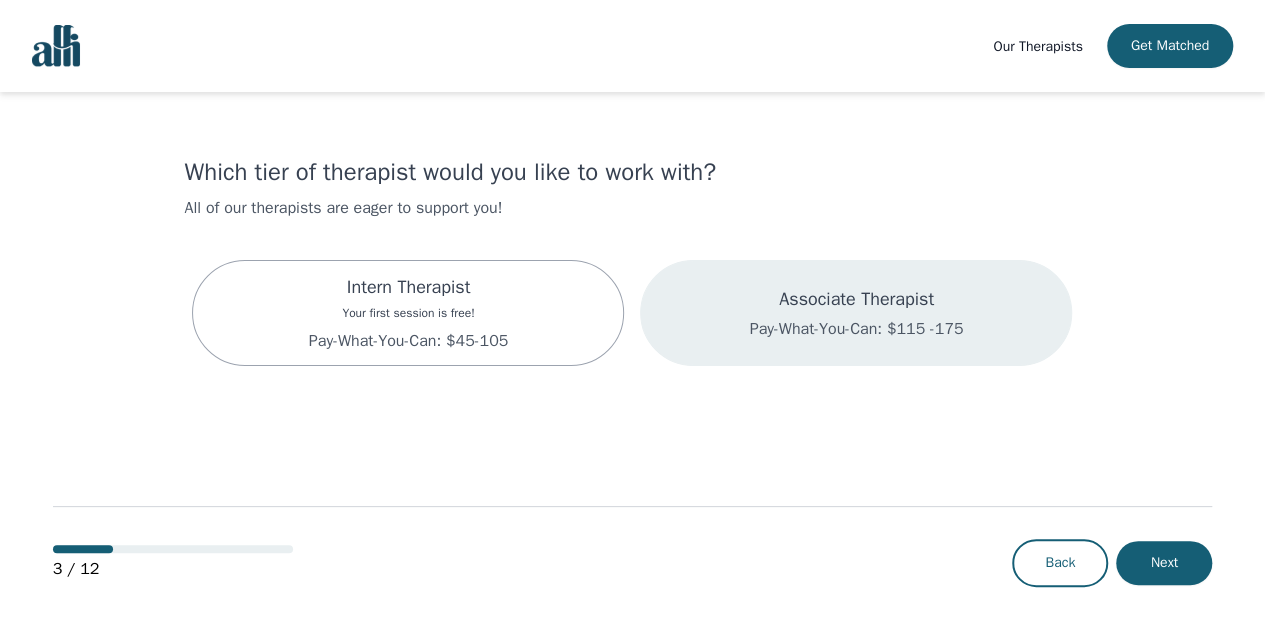 click on "Pay-What-You-Can: $115 -175" at bounding box center [857, 329] 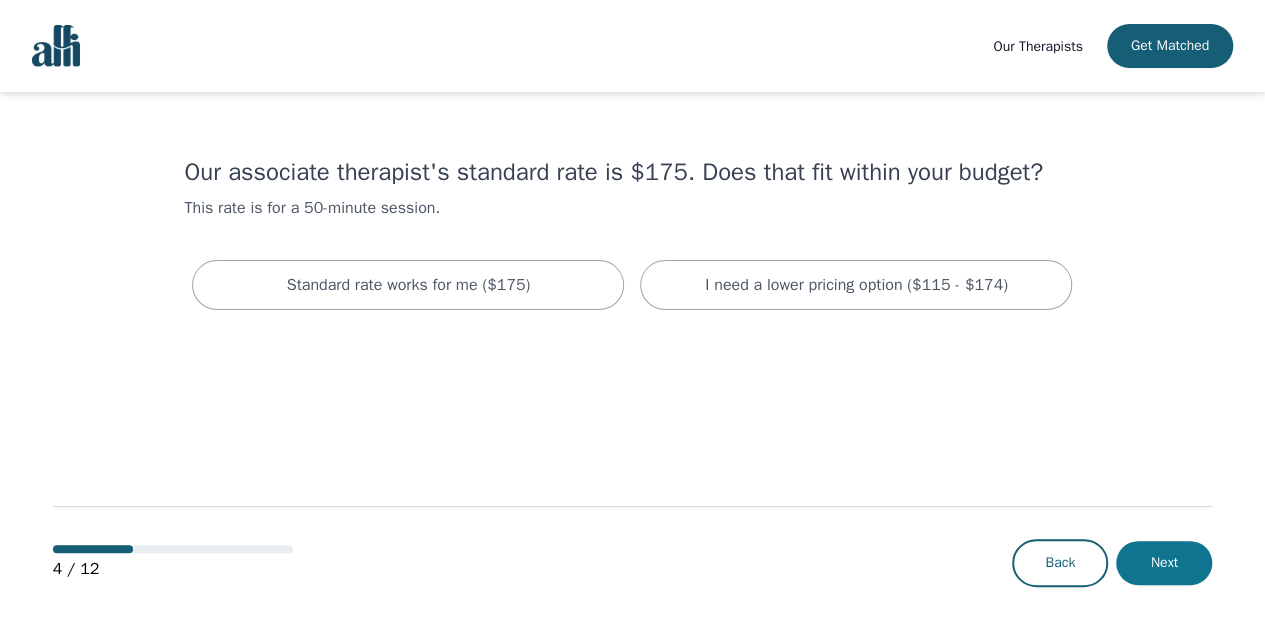 click on "Next" at bounding box center [1164, 563] 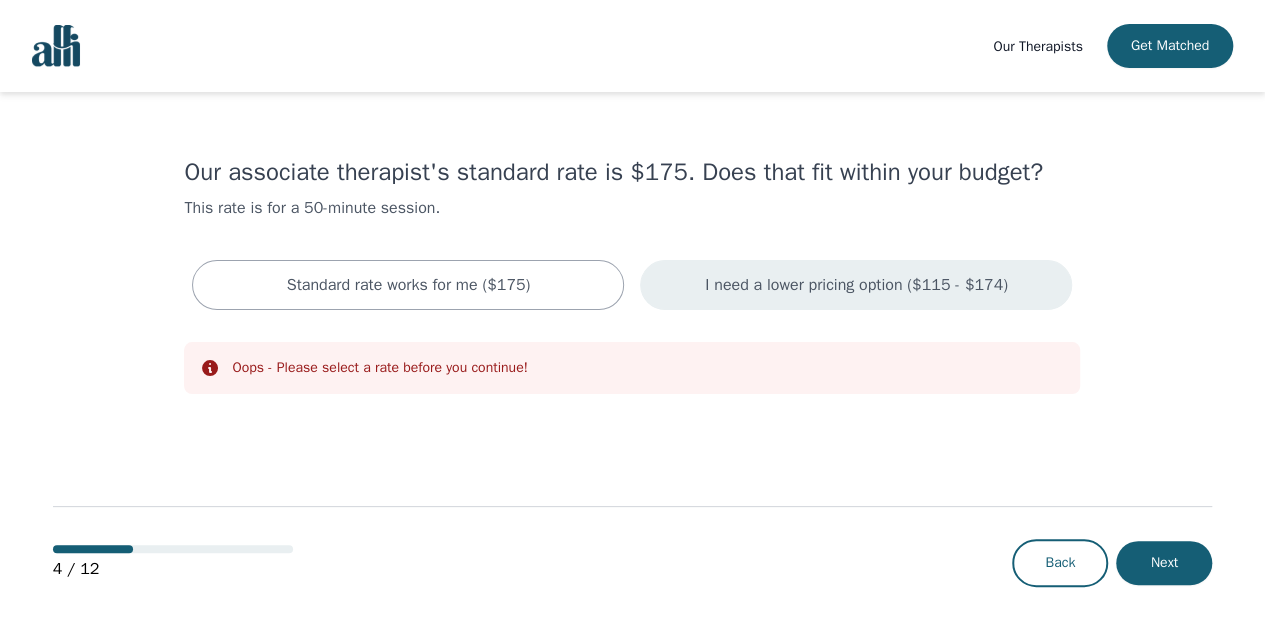 scroll, scrollTop: 2, scrollLeft: 0, axis: vertical 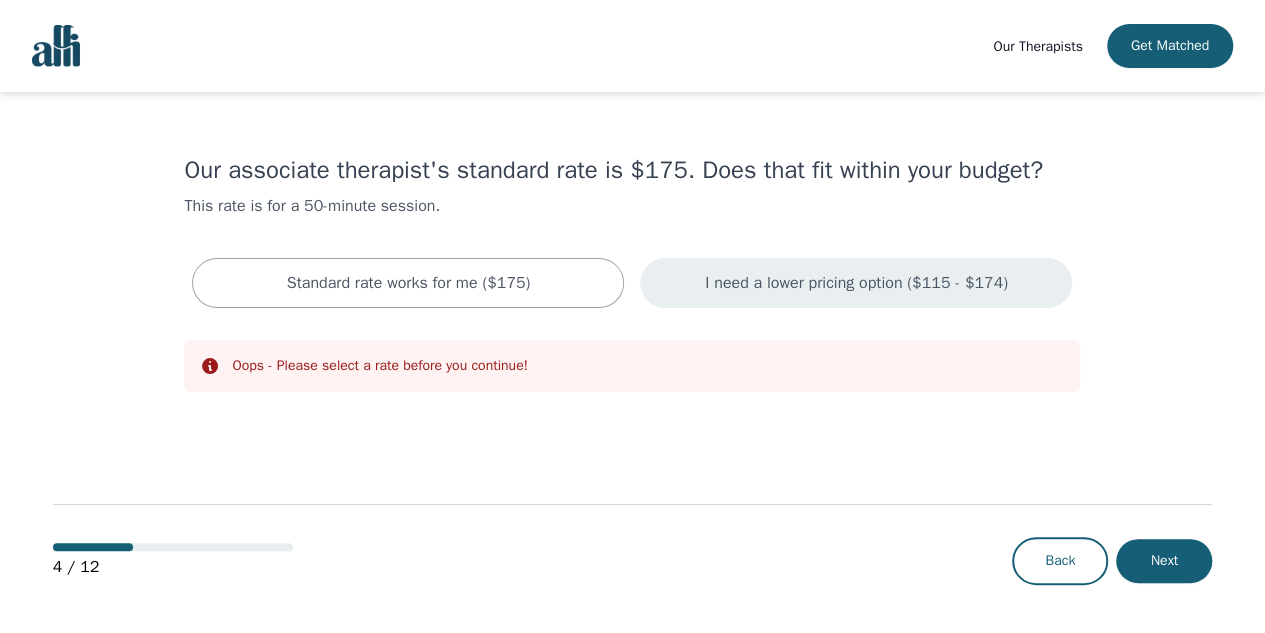 click on "I need a lower pricing option ($115 - $174)" at bounding box center [409, 283] 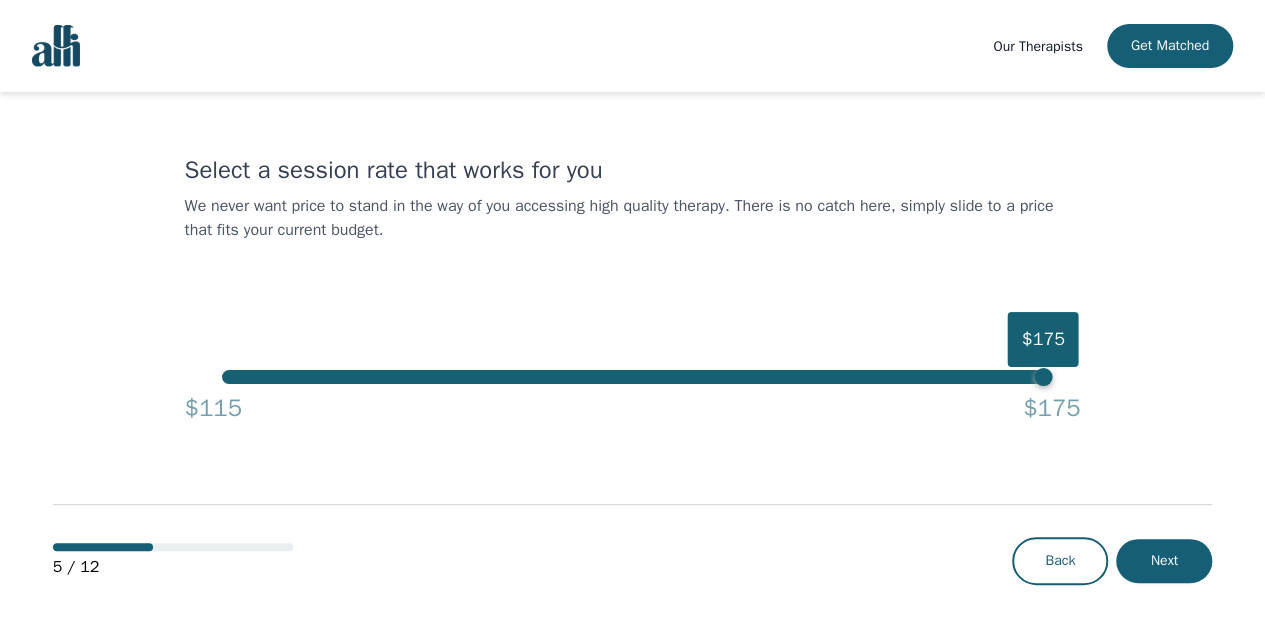 scroll, scrollTop: 0, scrollLeft: 0, axis: both 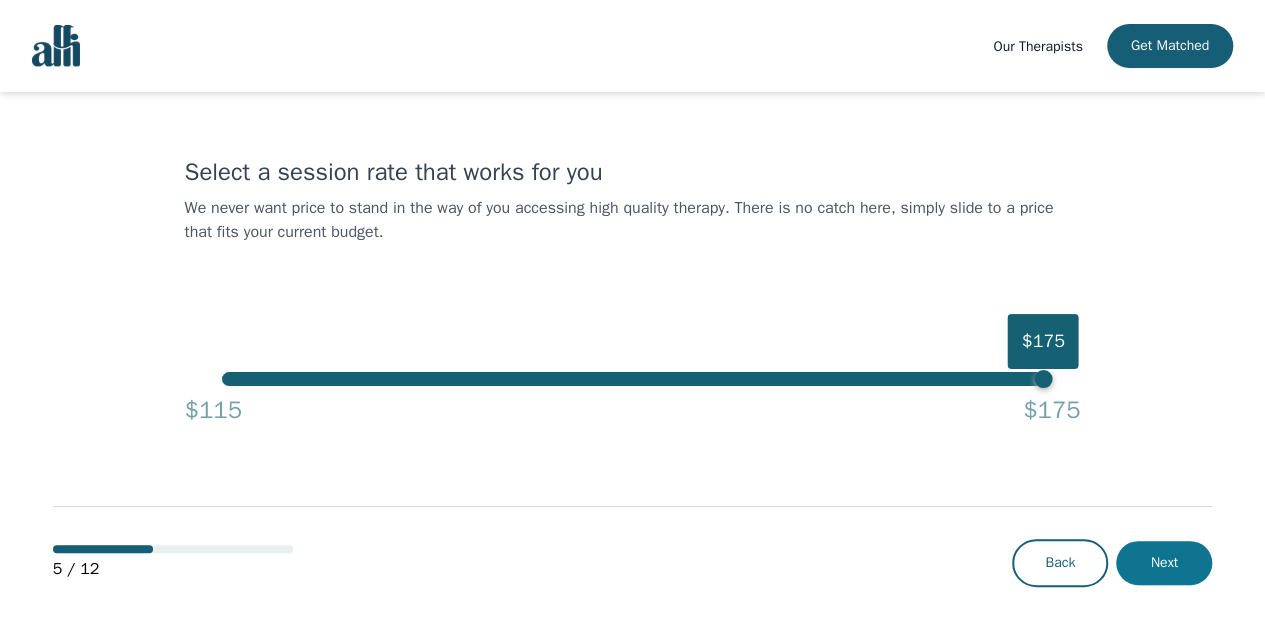 click on "Next" at bounding box center (1164, 563) 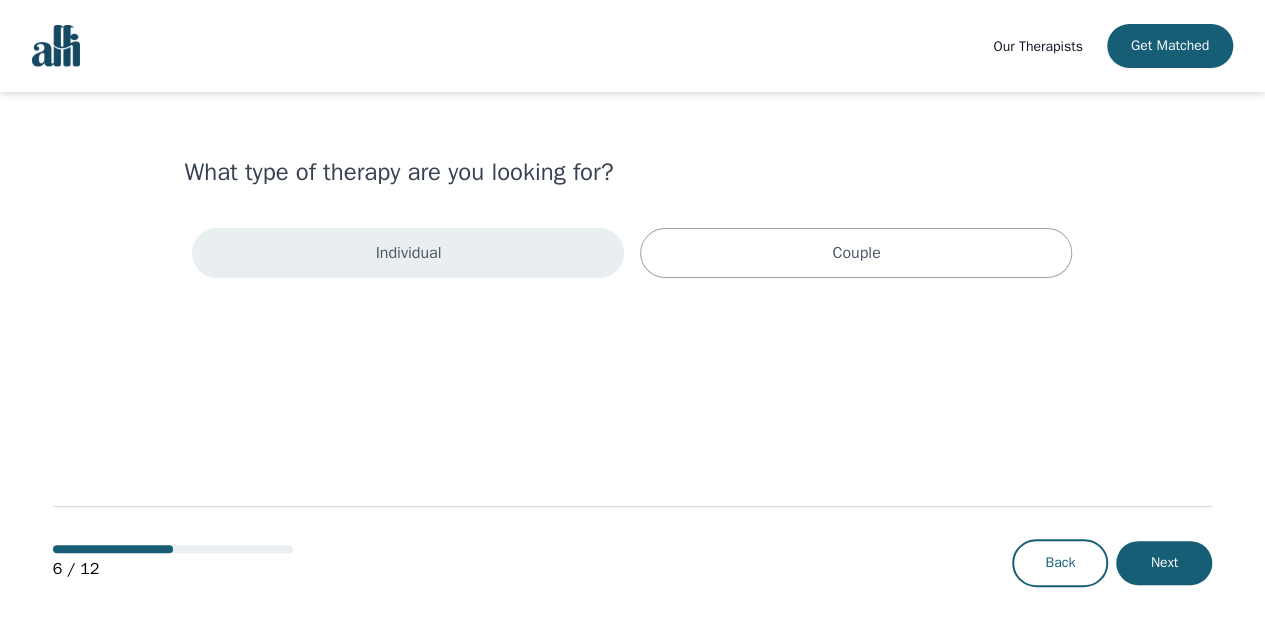 click on "Individual" at bounding box center [408, 253] 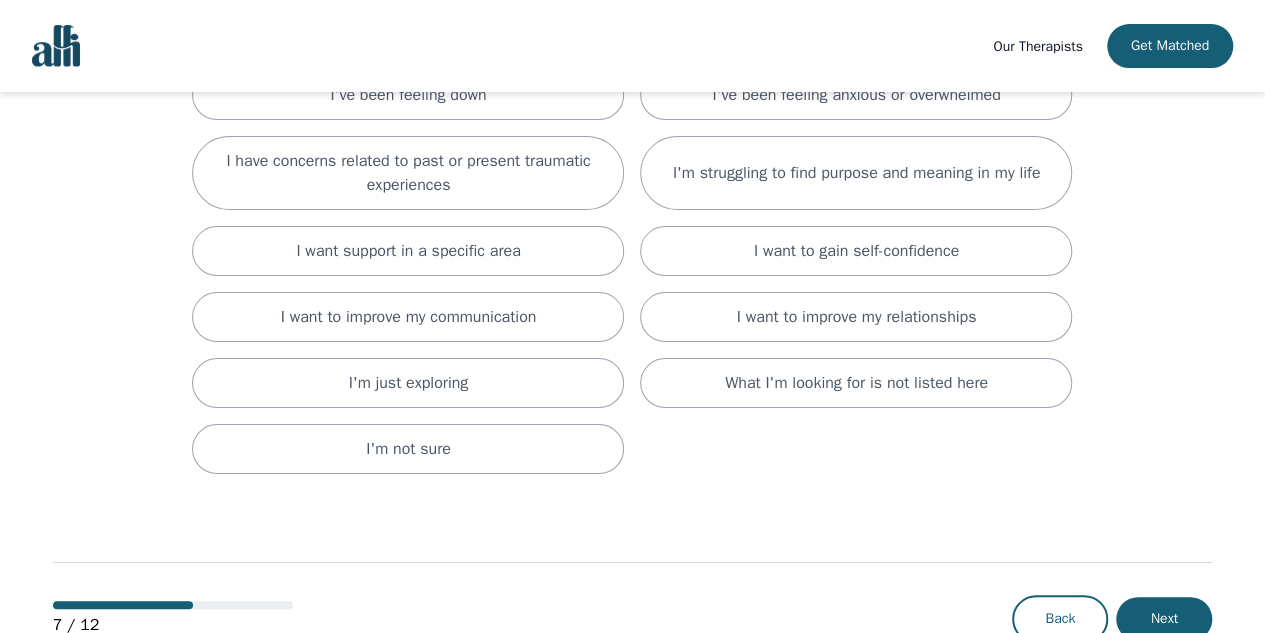 scroll, scrollTop: 309, scrollLeft: 0, axis: vertical 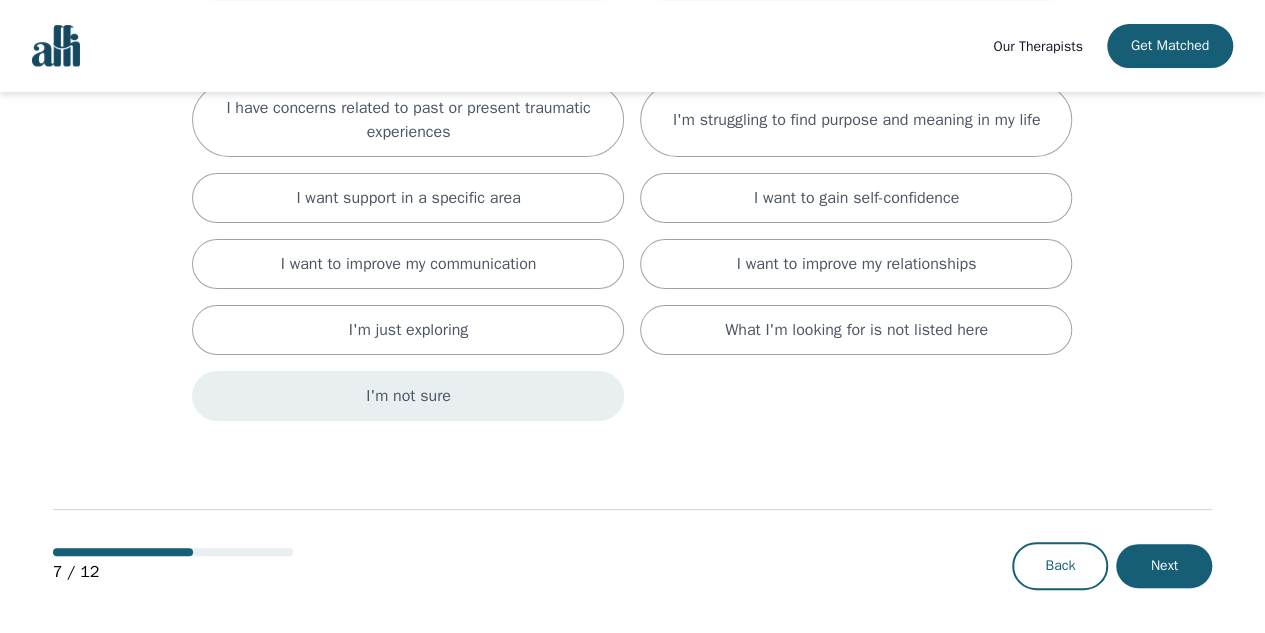 click on "I'm not sure" at bounding box center (408, 396) 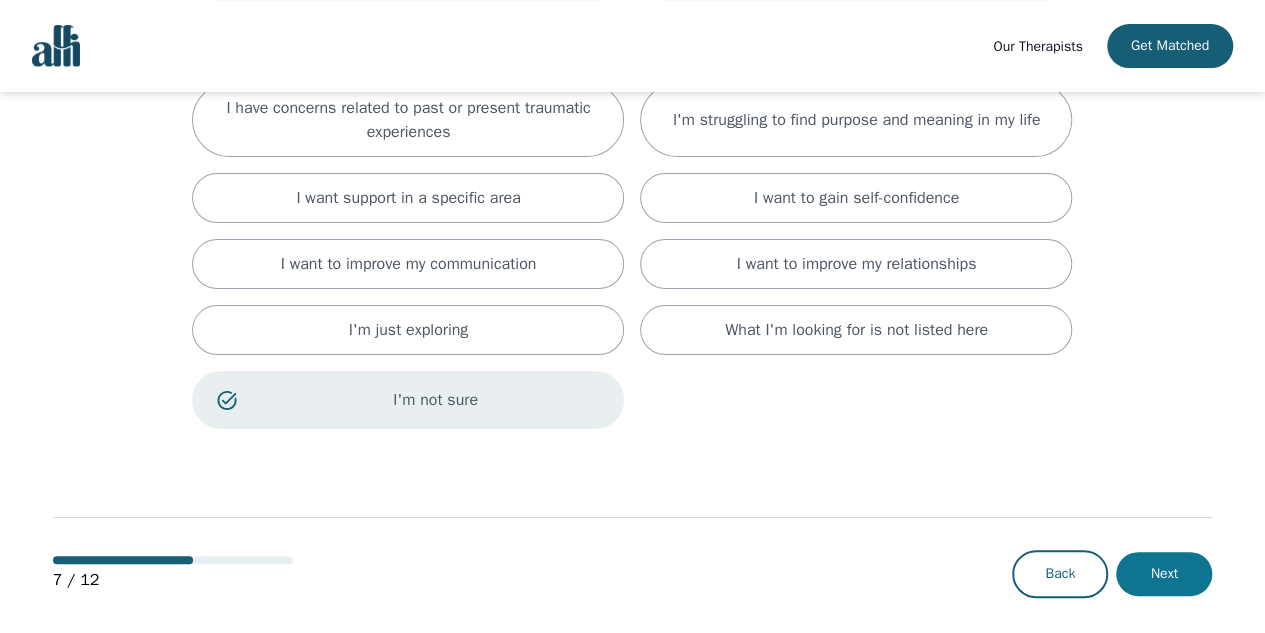click on "Next" at bounding box center [1164, 574] 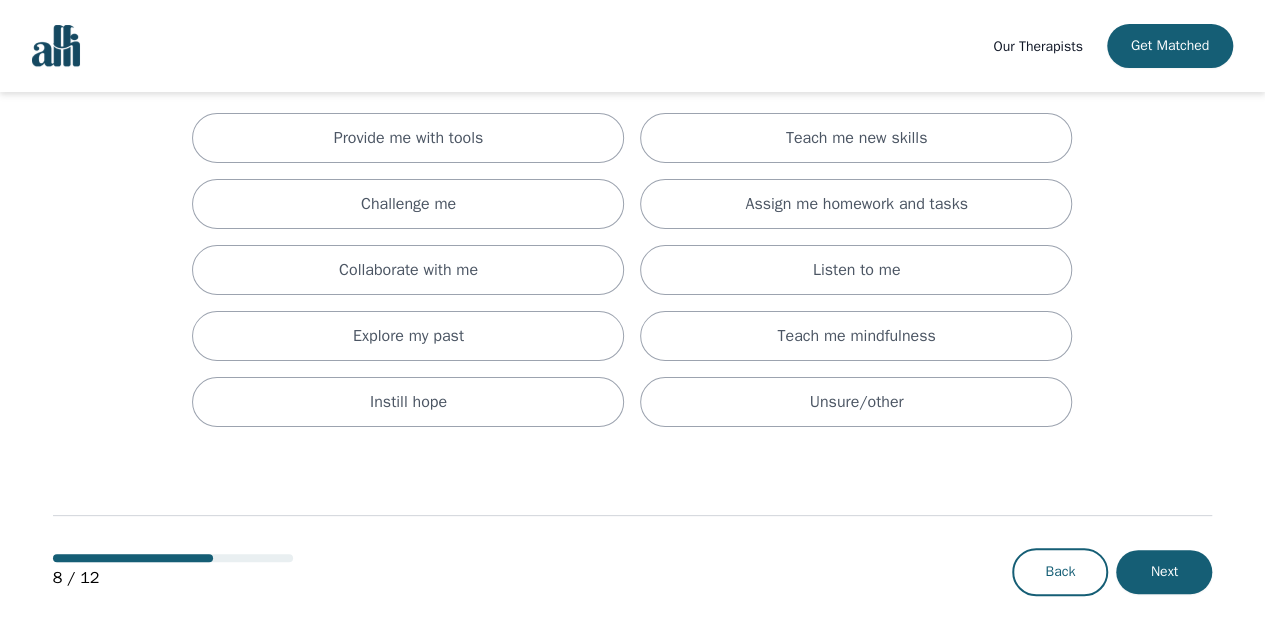 scroll, scrollTop: 154, scrollLeft: 0, axis: vertical 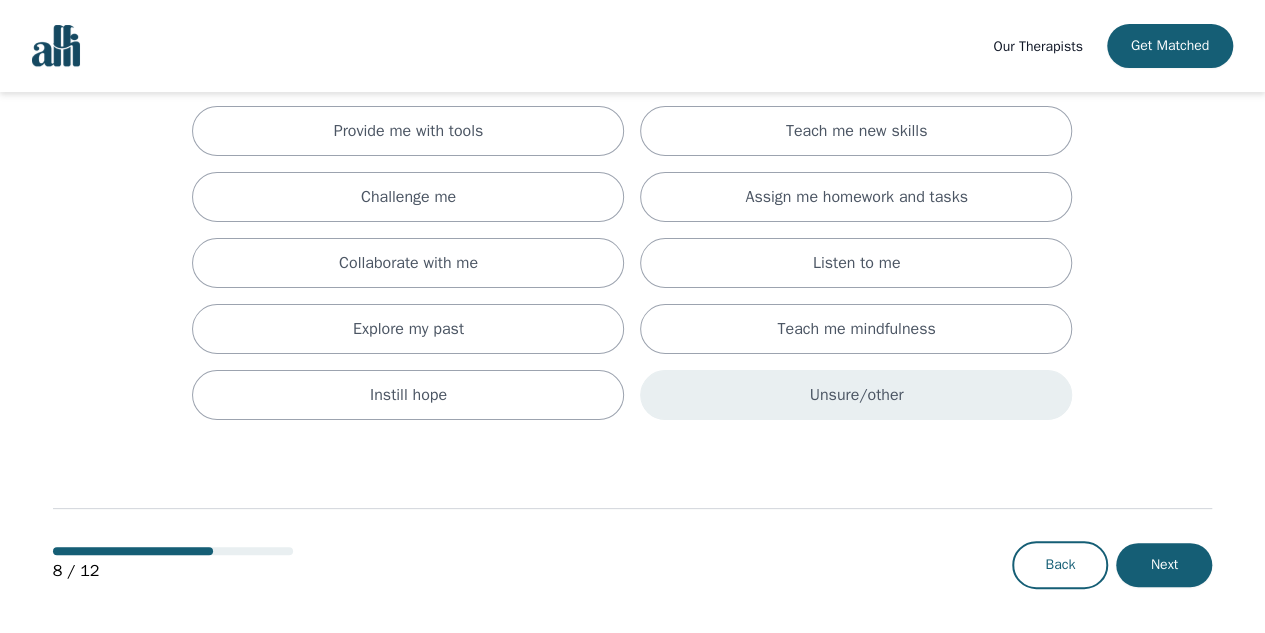 click on "Unsure/other" at bounding box center (409, 131) 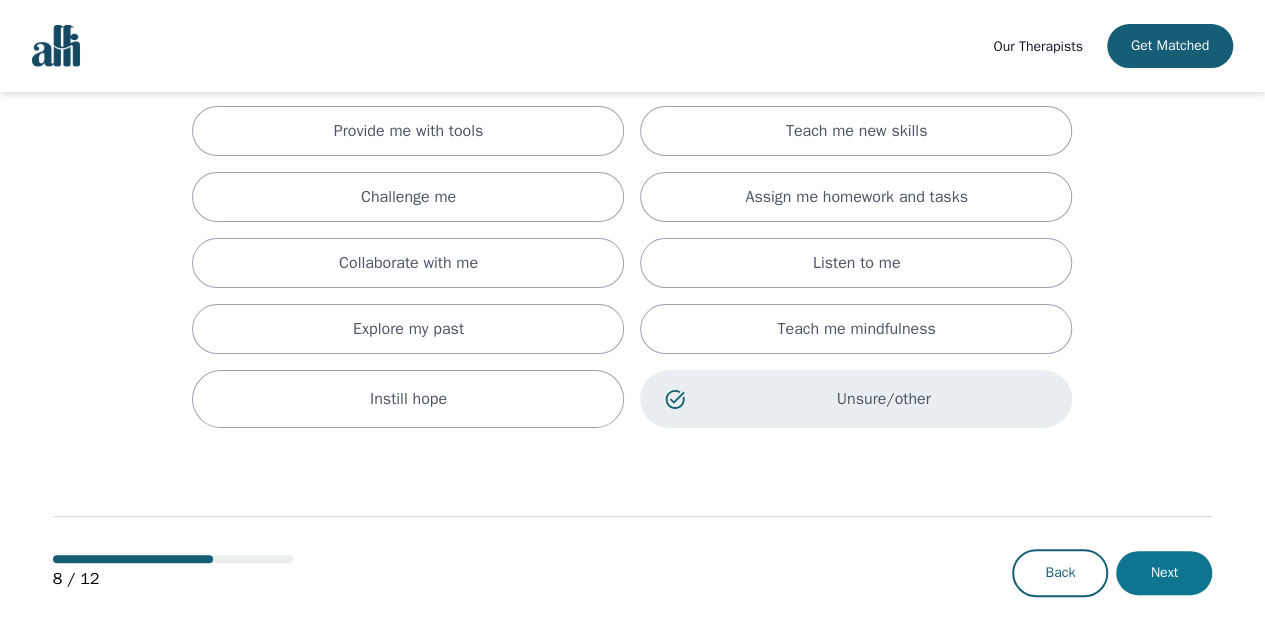 click on "Next" at bounding box center [1164, 573] 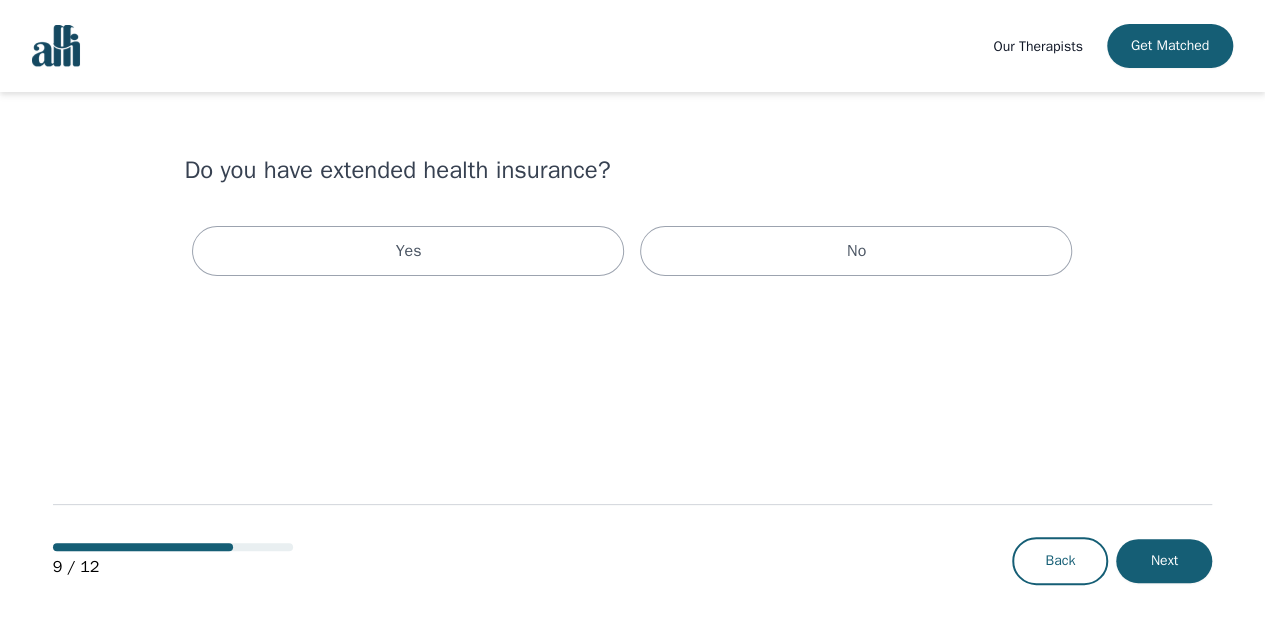 scroll, scrollTop: 0, scrollLeft: 0, axis: both 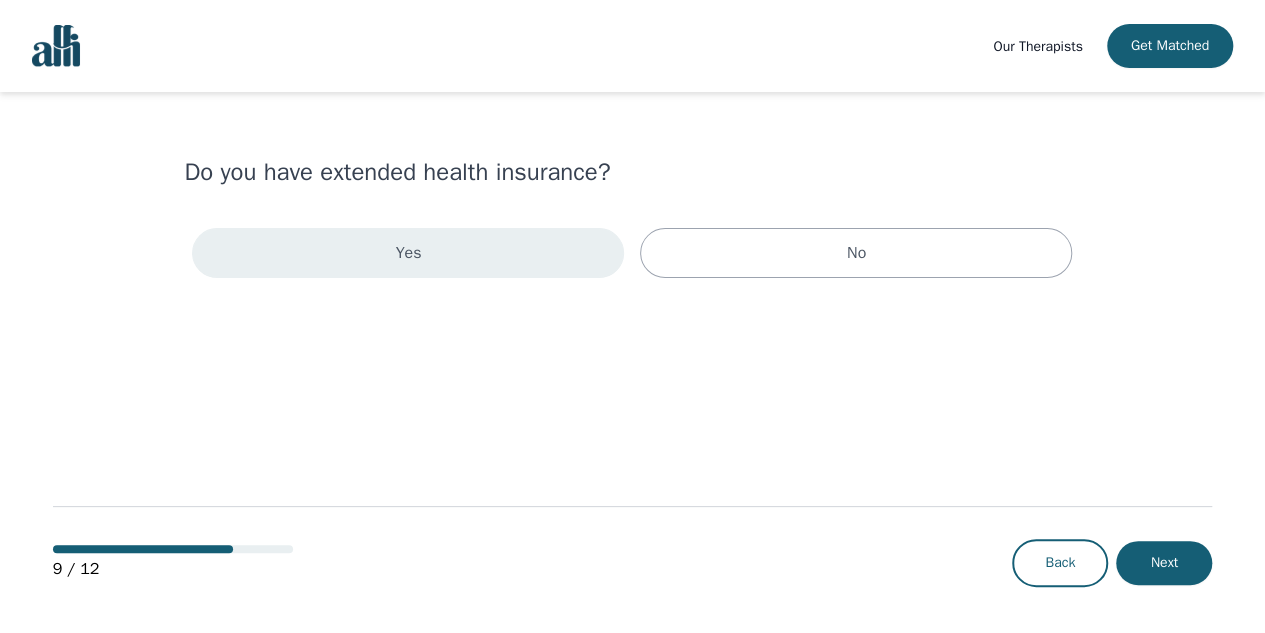 click on "Yes" at bounding box center [408, 253] 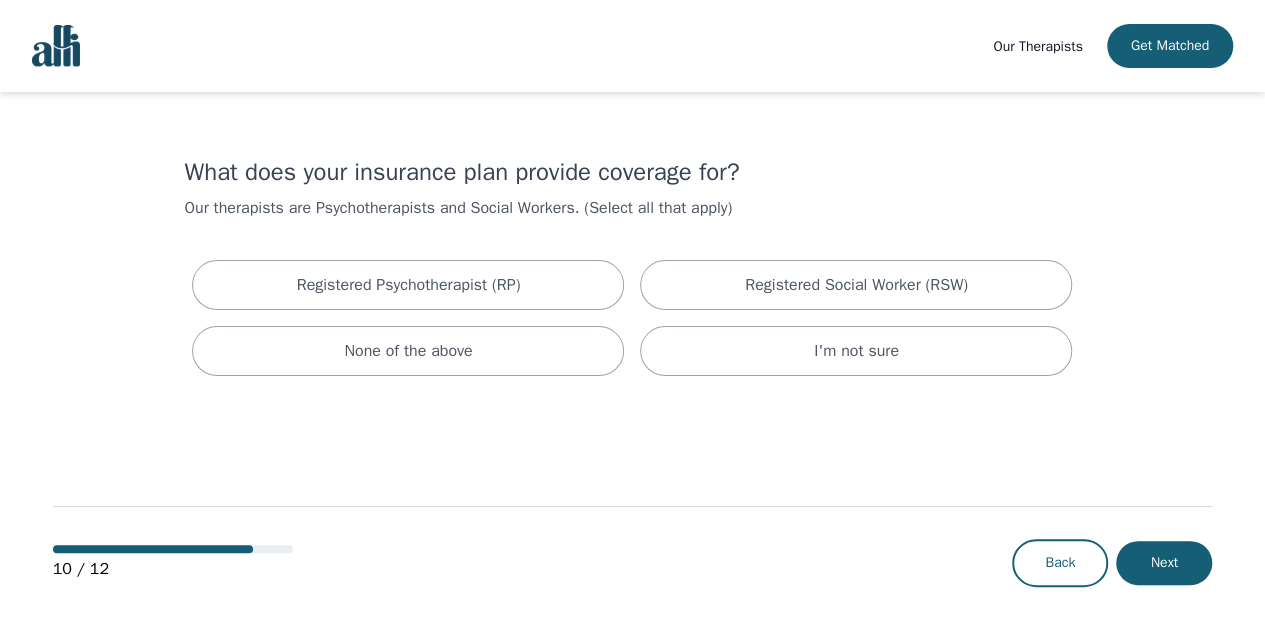 click on "Our Therapists Get Matched What does your insurance plan provide coverage for? Our therapists are Psychotherapists and Social Workers. (Select all that apply) Registered Psychotherapist (RP) Registered Social Worker (RSW) None of the above I'm not sure 10 / 12 Back Next" at bounding box center (632, 317) 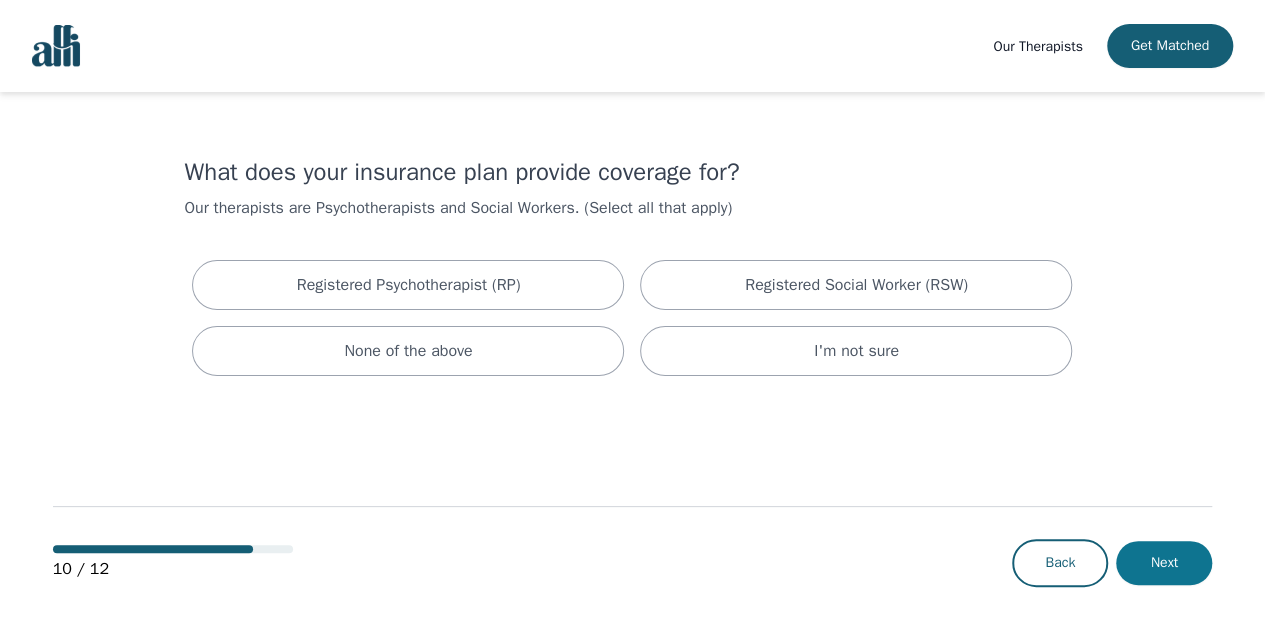click on "Next" at bounding box center [1164, 563] 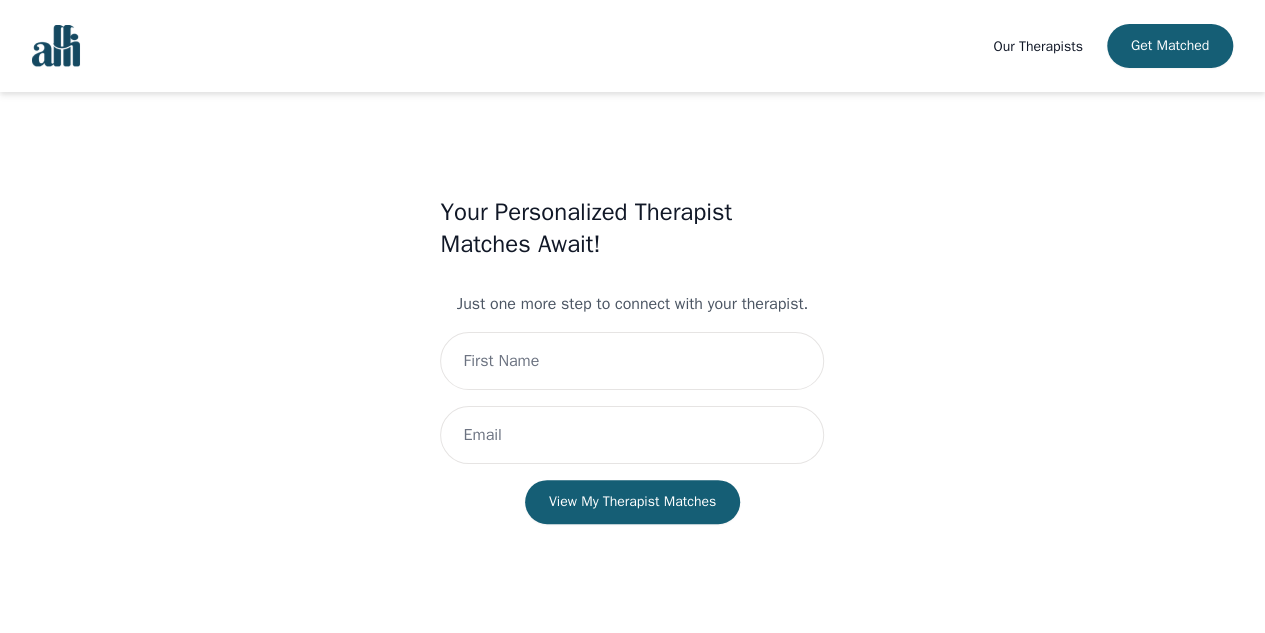 scroll, scrollTop: 2, scrollLeft: 0, axis: vertical 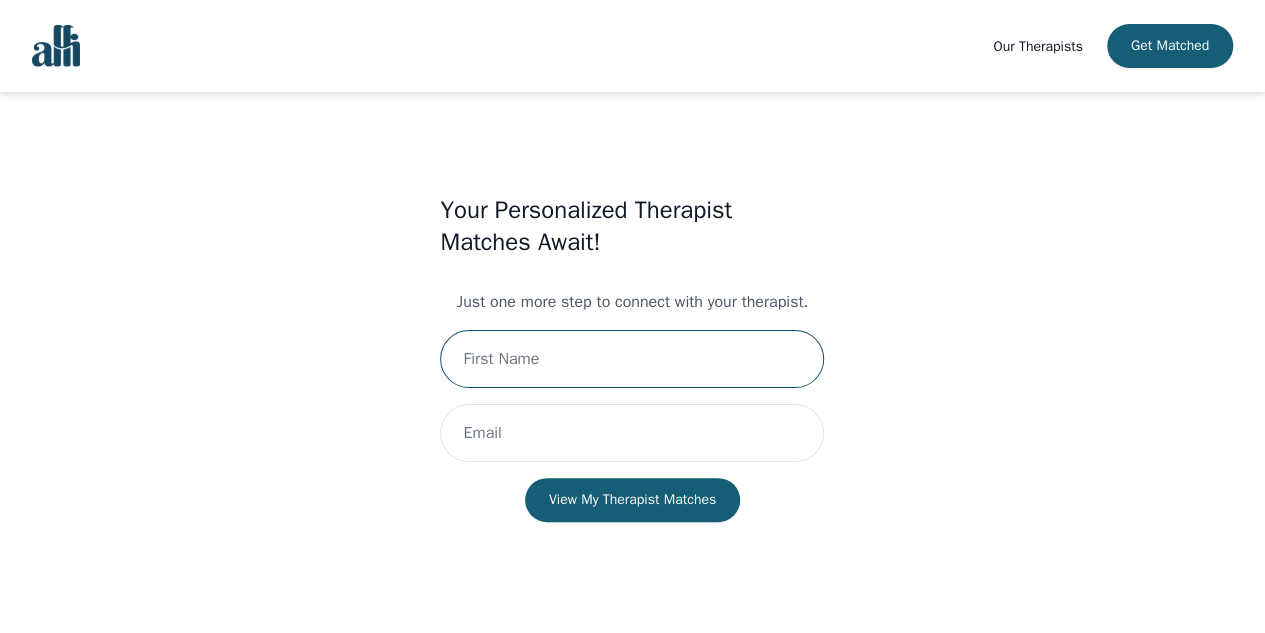 click at bounding box center [632, 359] 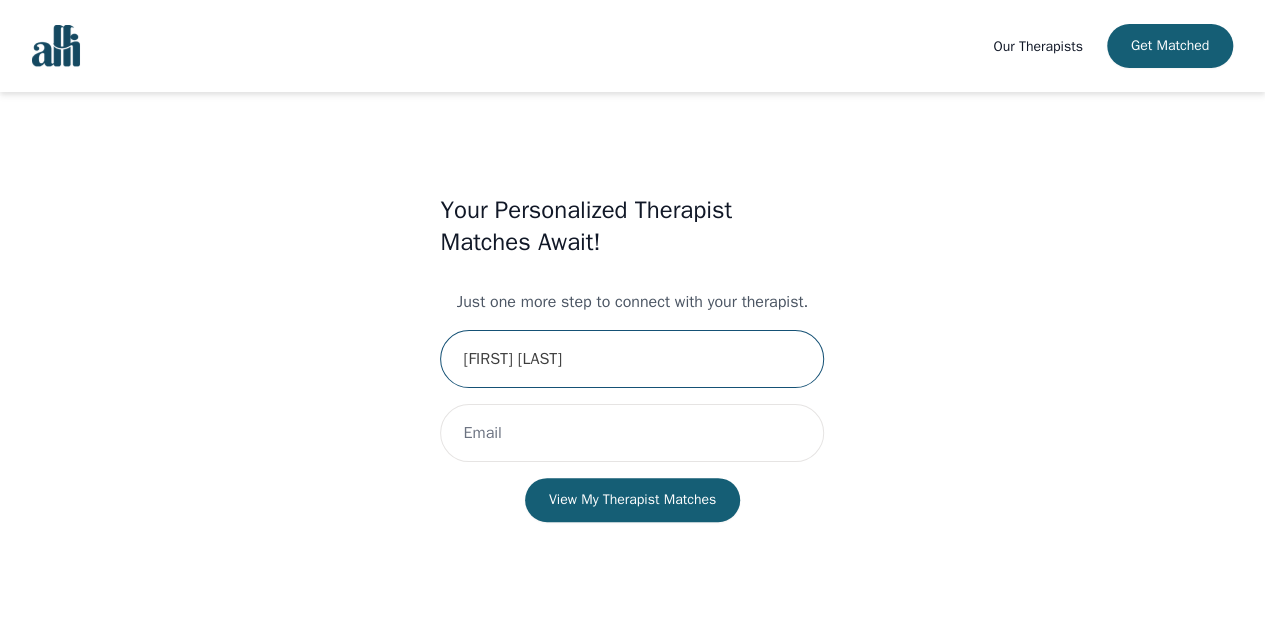 type on "[FIRST] [LAST]" 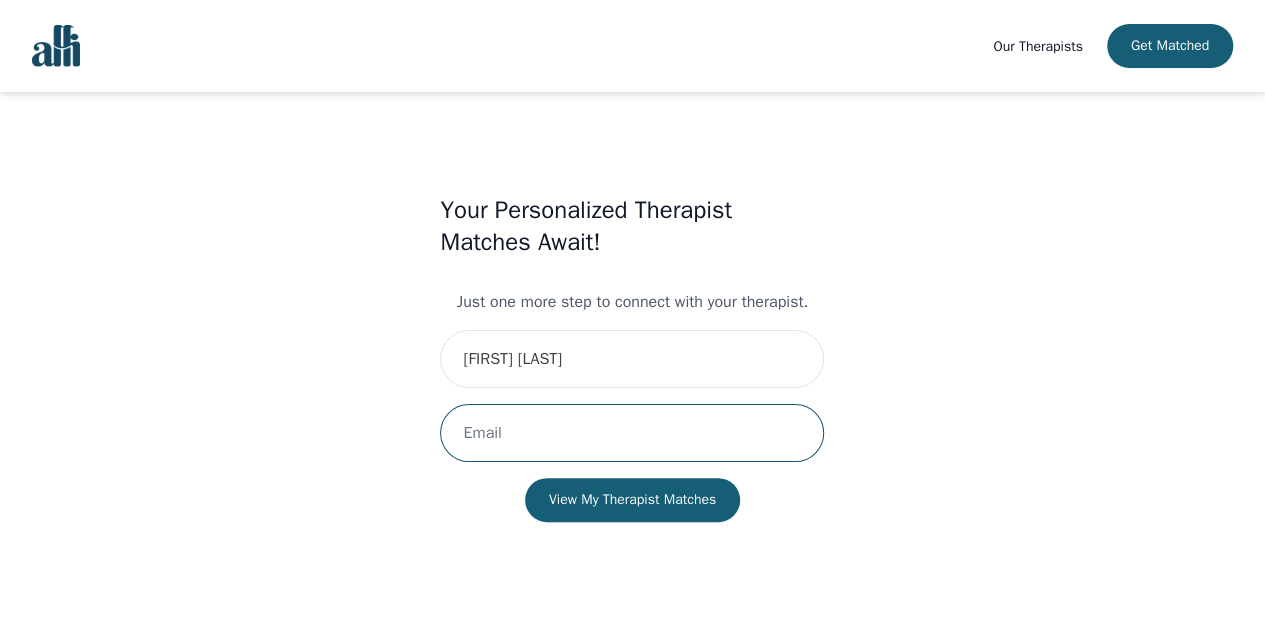 click at bounding box center (632, 433) 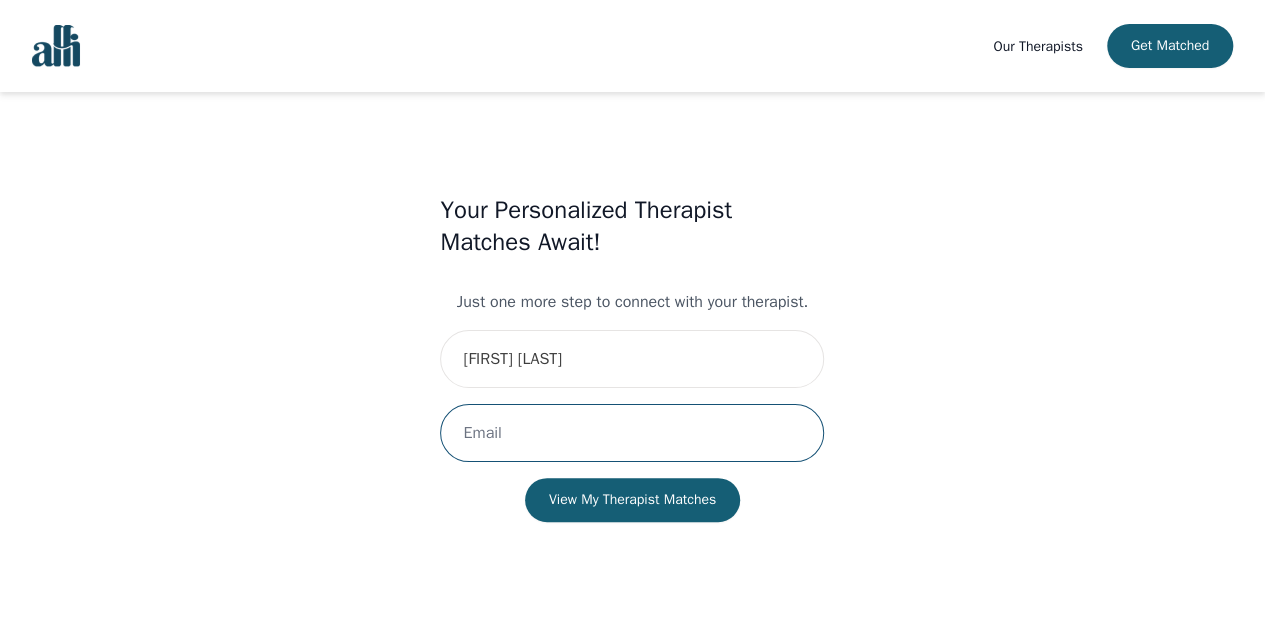 type on "[EMAIL]" 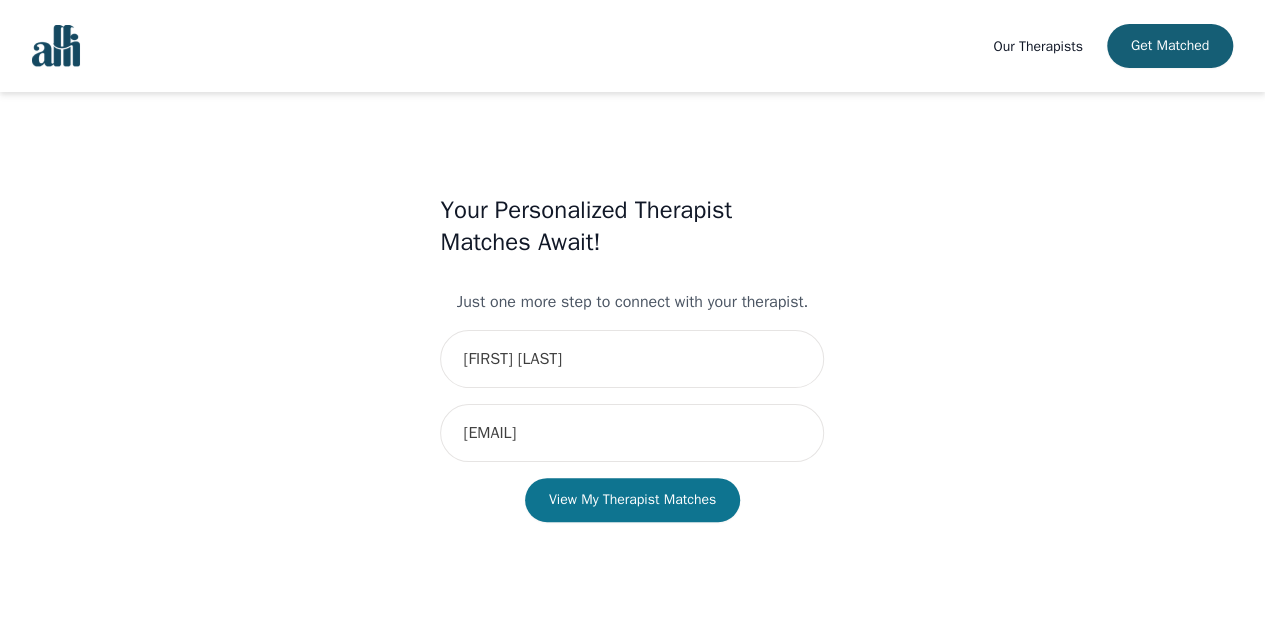 click on "View My Therapist Matches" at bounding box center [632, 500] 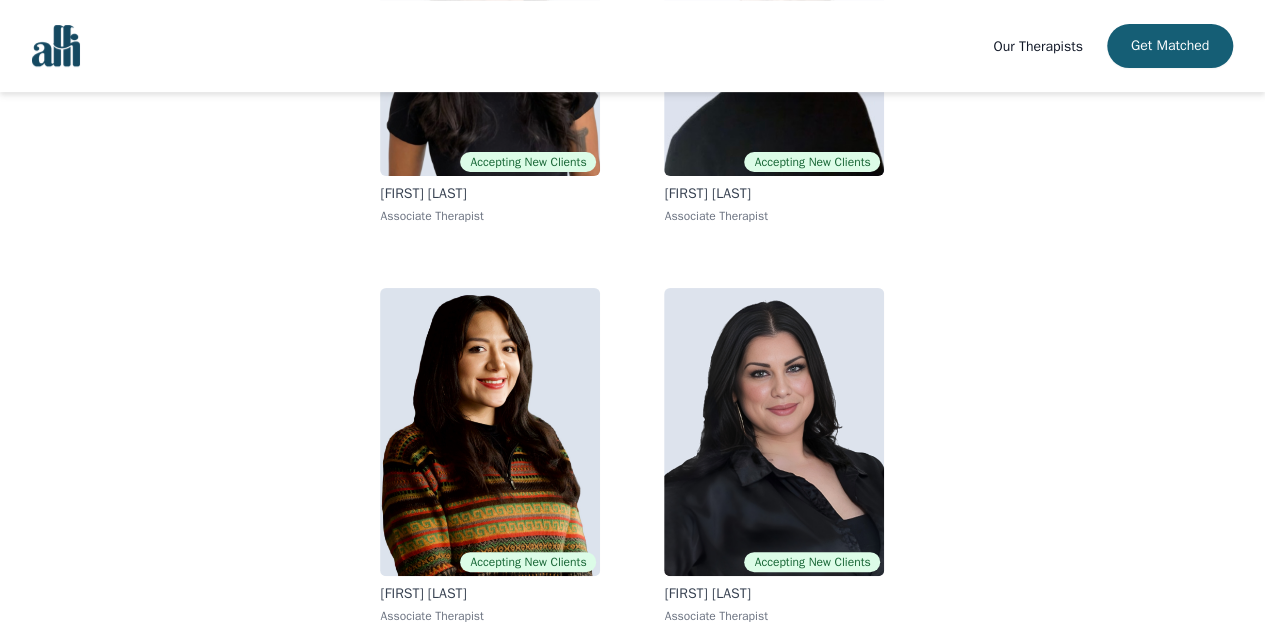 scroll, scrollTop: 410, scrollLeft: 0, axis: vertical 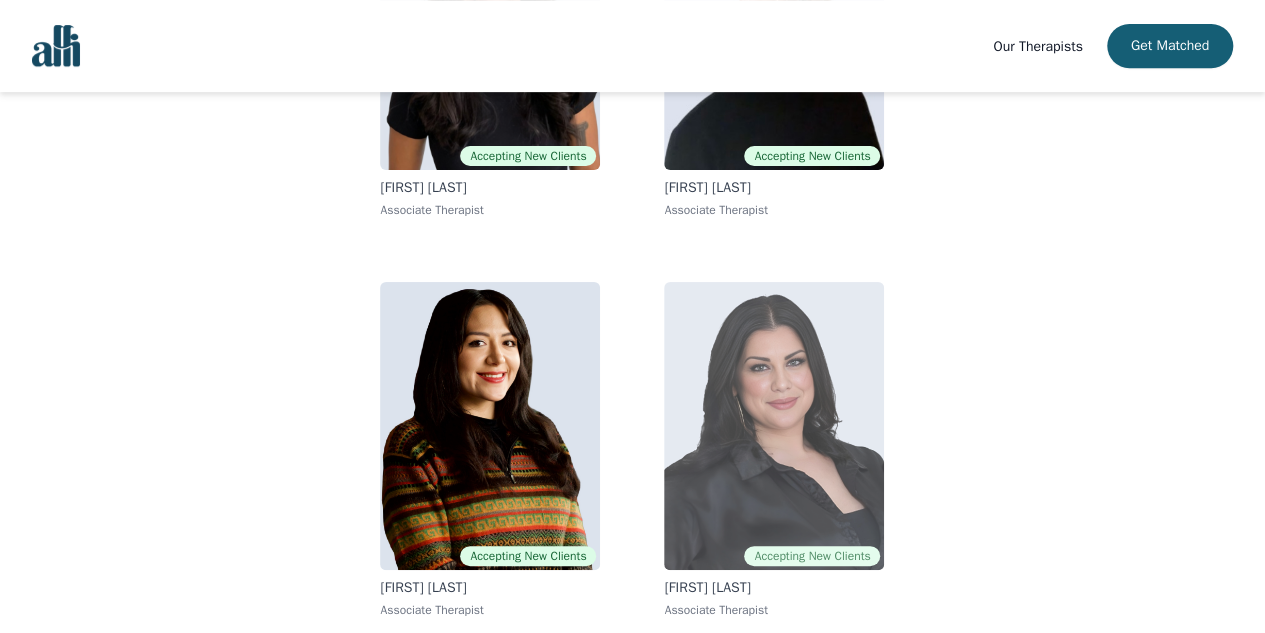 click at bounding box center (774, 426) 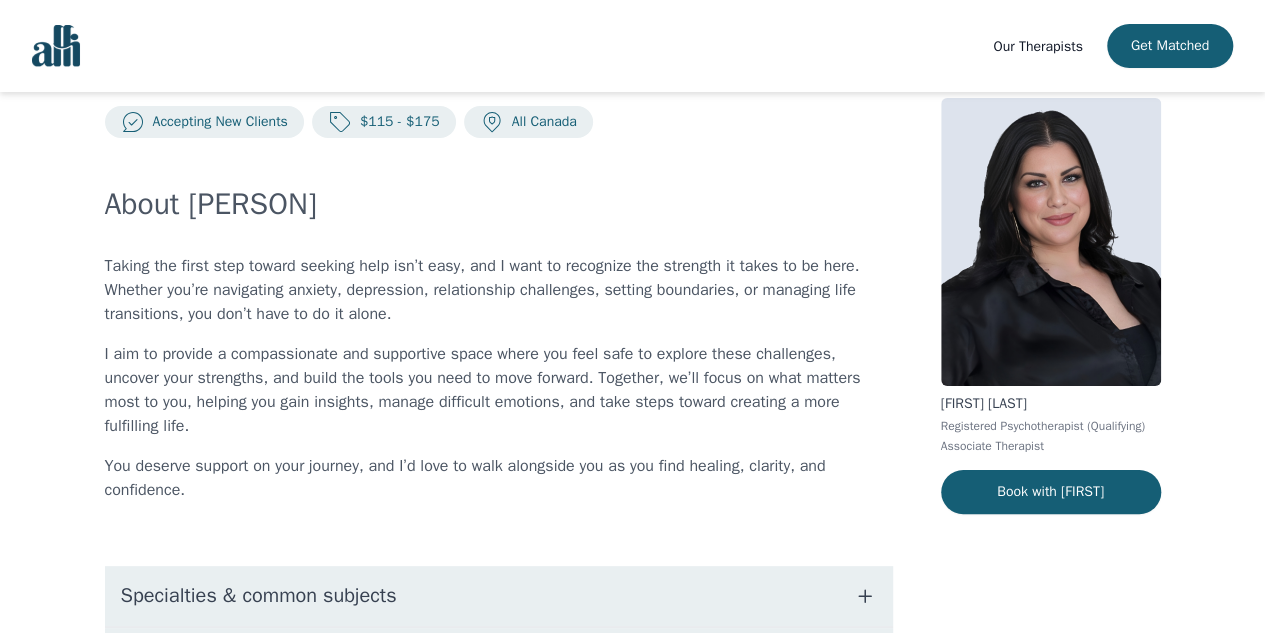 scroll, scrollTop: 0, scrollLeft: 0, axis: both 